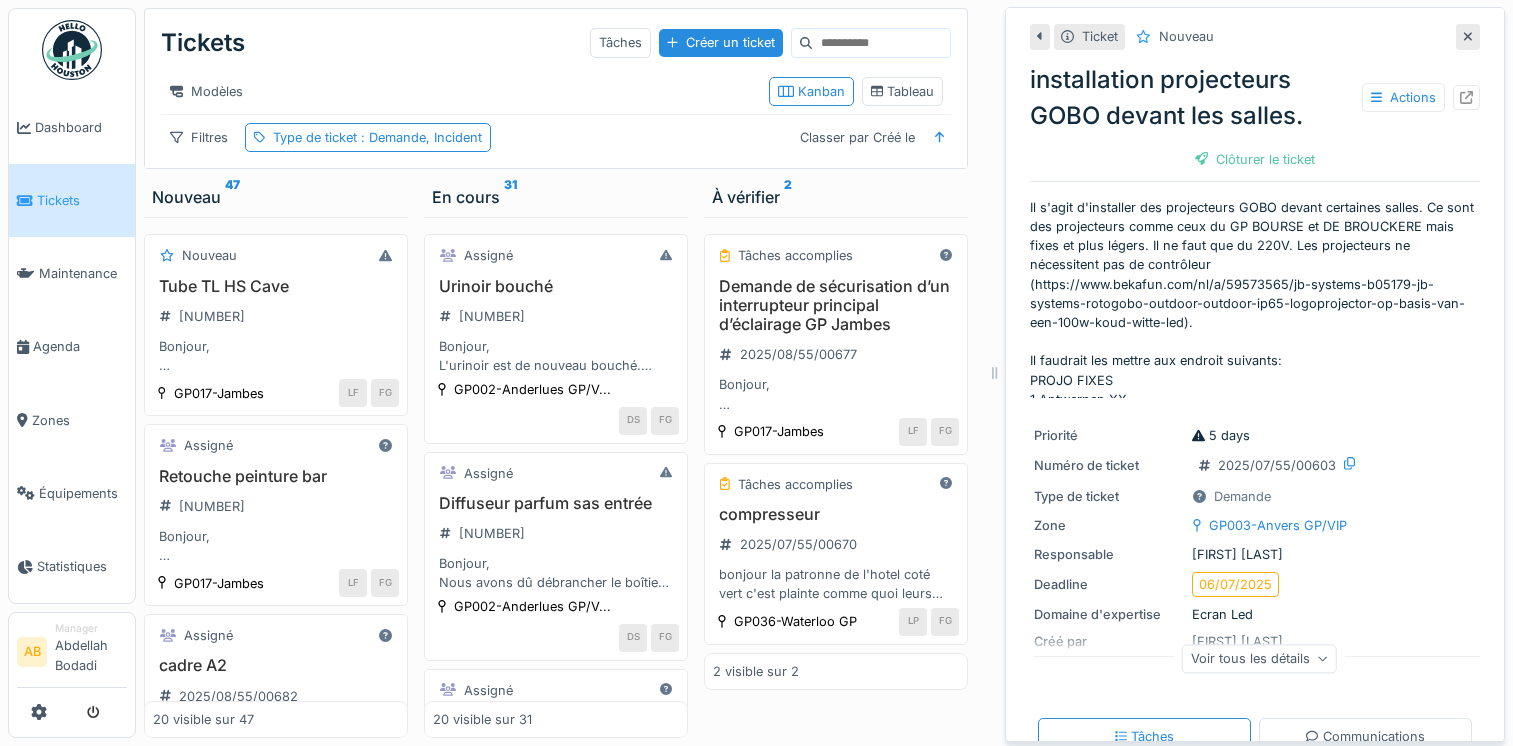 scroll, scrollTop: 0, scrollLeft: 0, axis: both 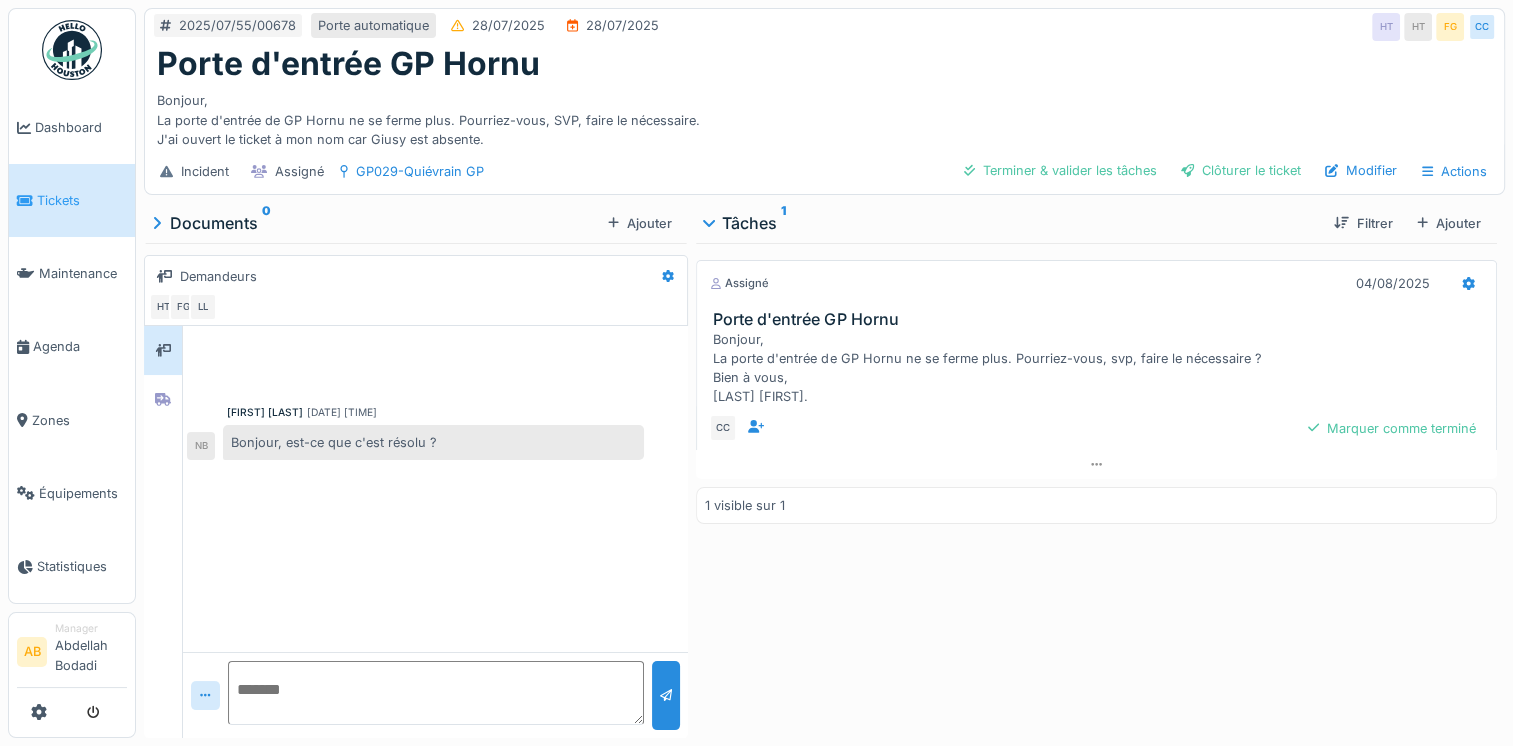click at bounding box center (72, 50) 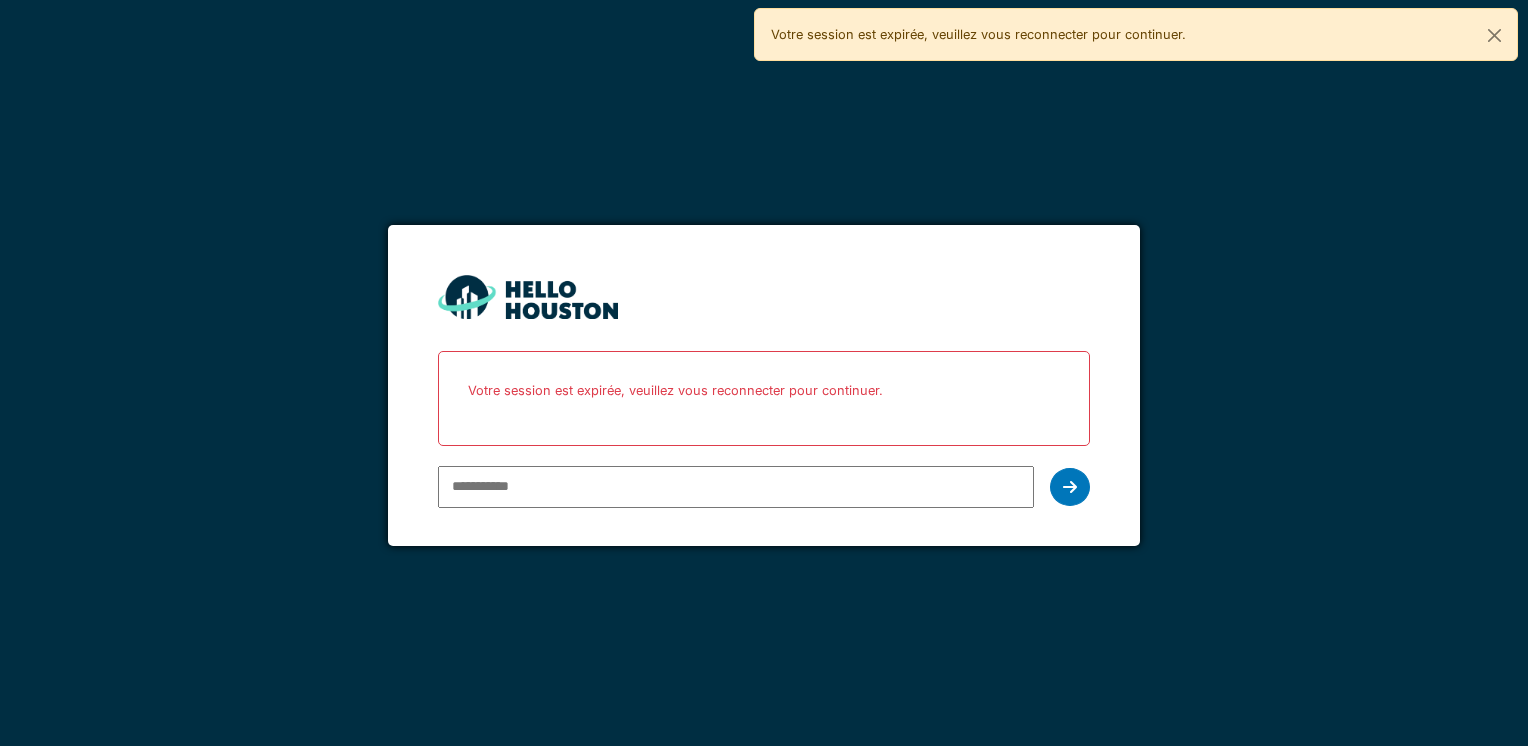 scroll, scrollTop: 0, scrollLeft: 0, axis: both 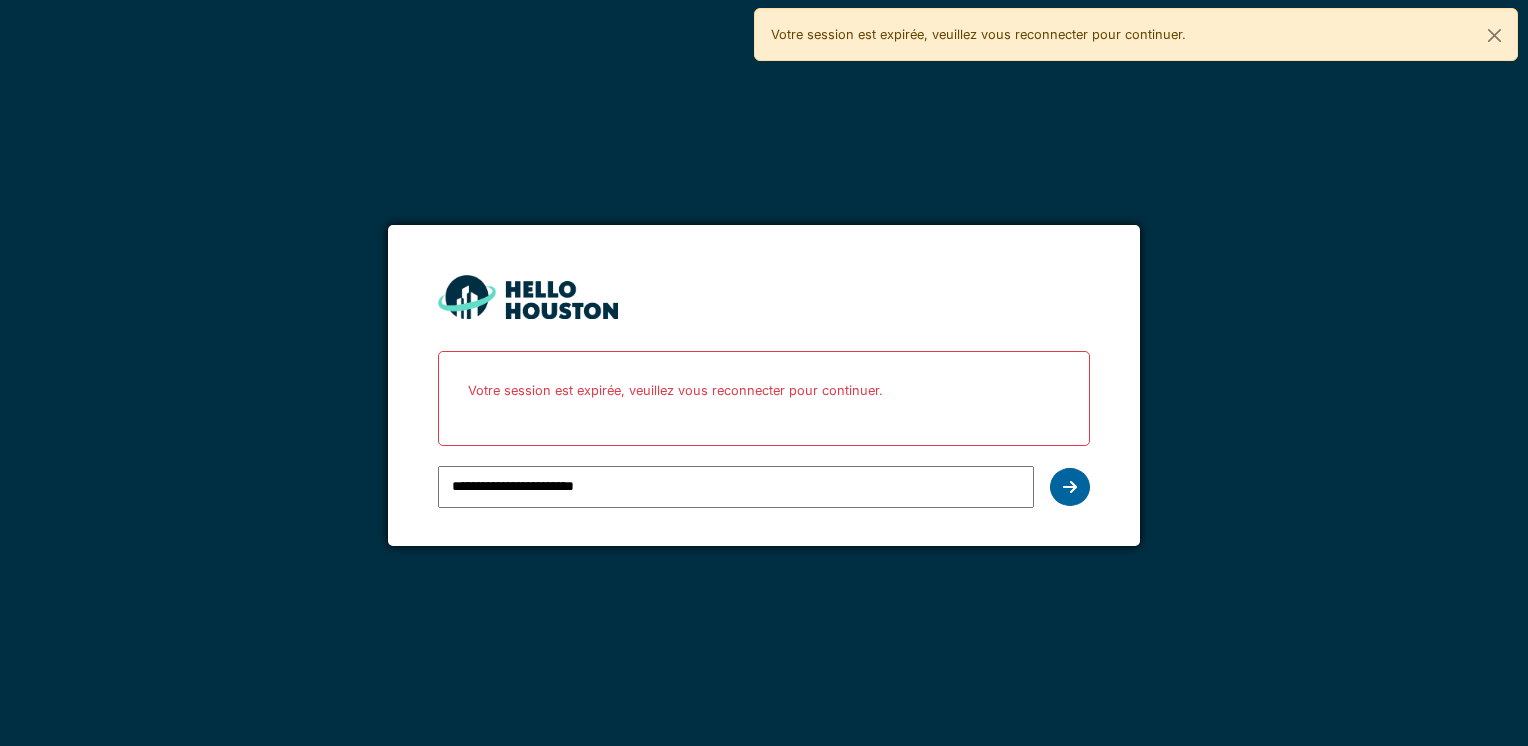 click at bounding box center [1070, 487] 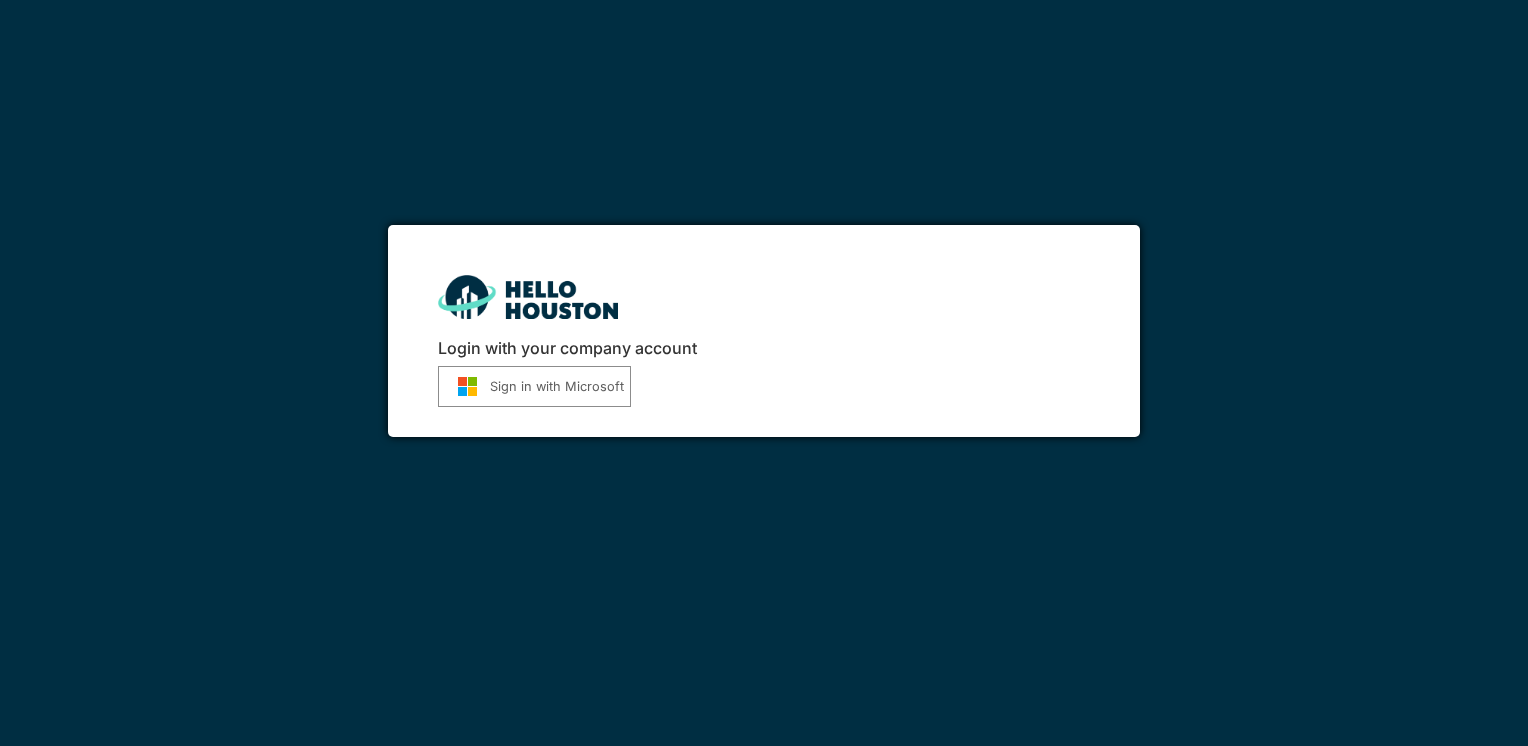 click on "Sign in with Microsoft" at bounding box center (534, 386) 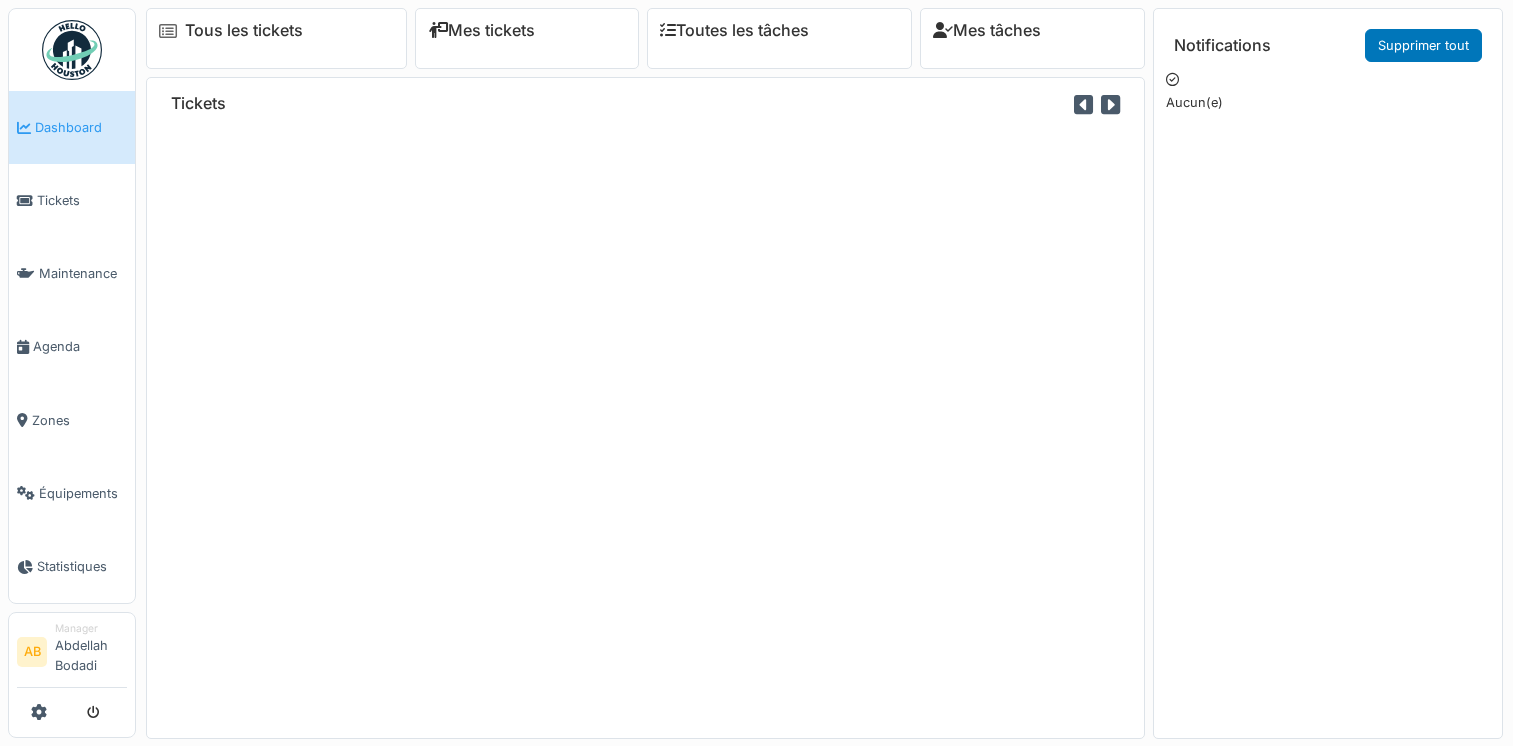 scroll, scrollTop: 0, scrollLeft: 0, axis: both 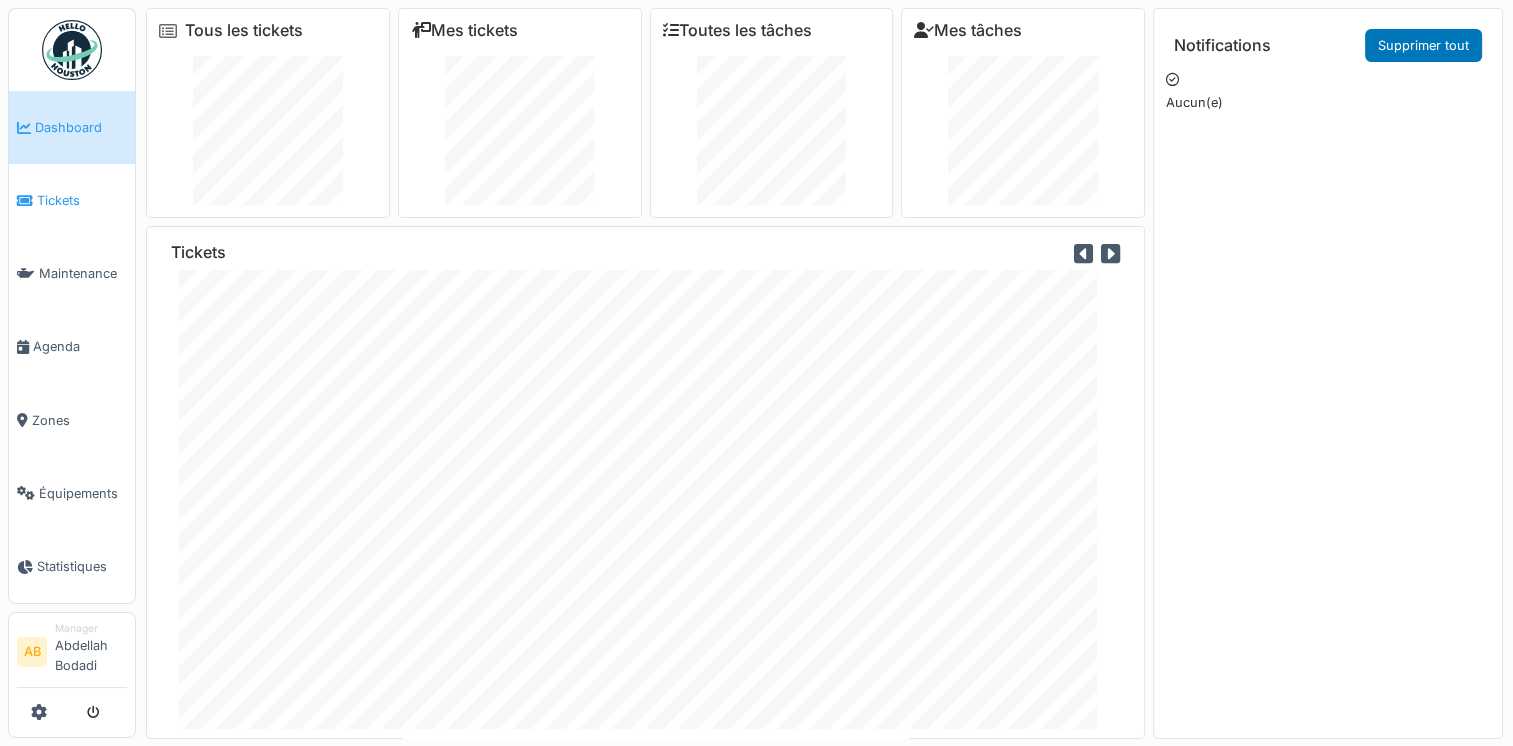 click at bounding box center (25, 201) 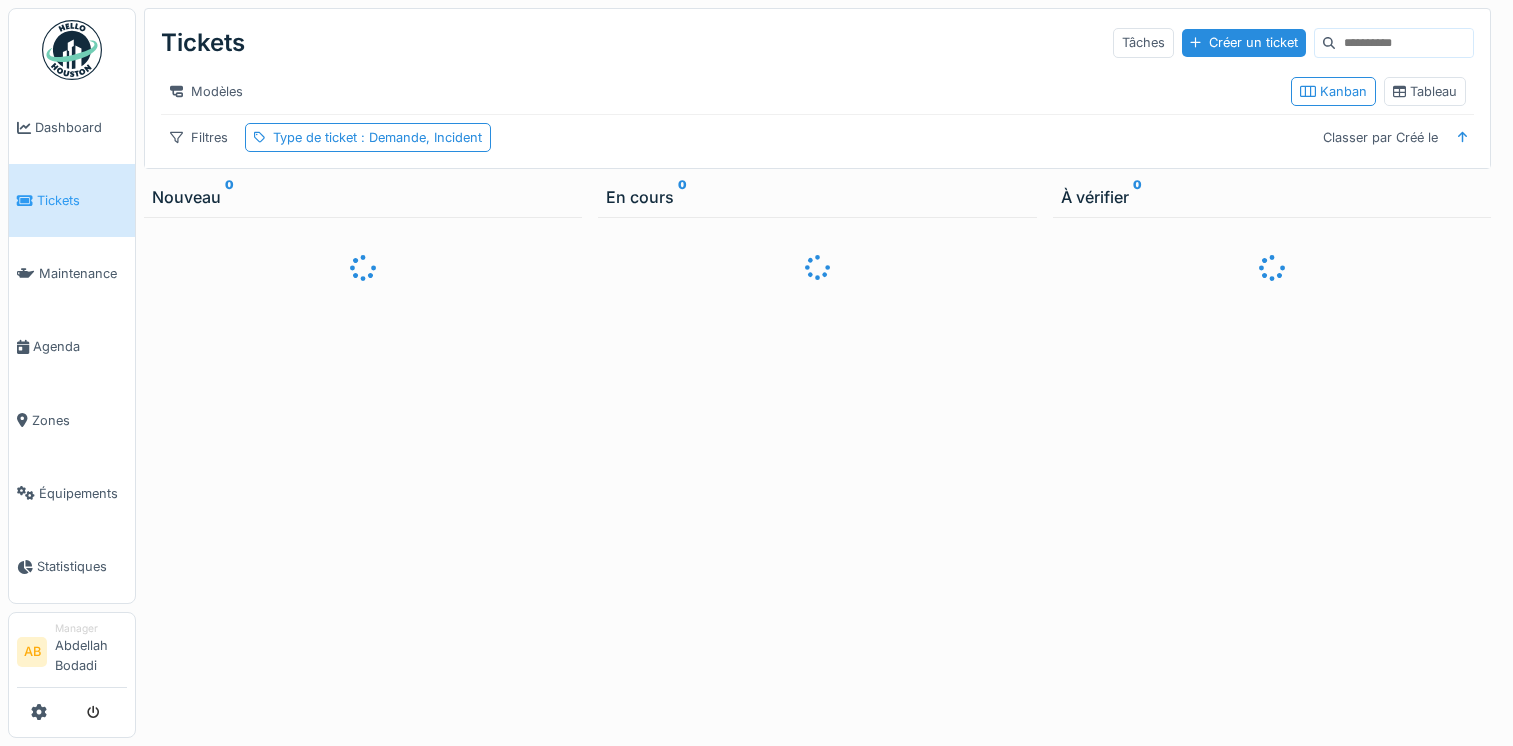 scroll, scrollTop: 0, scrollLeft: 0, axis: both 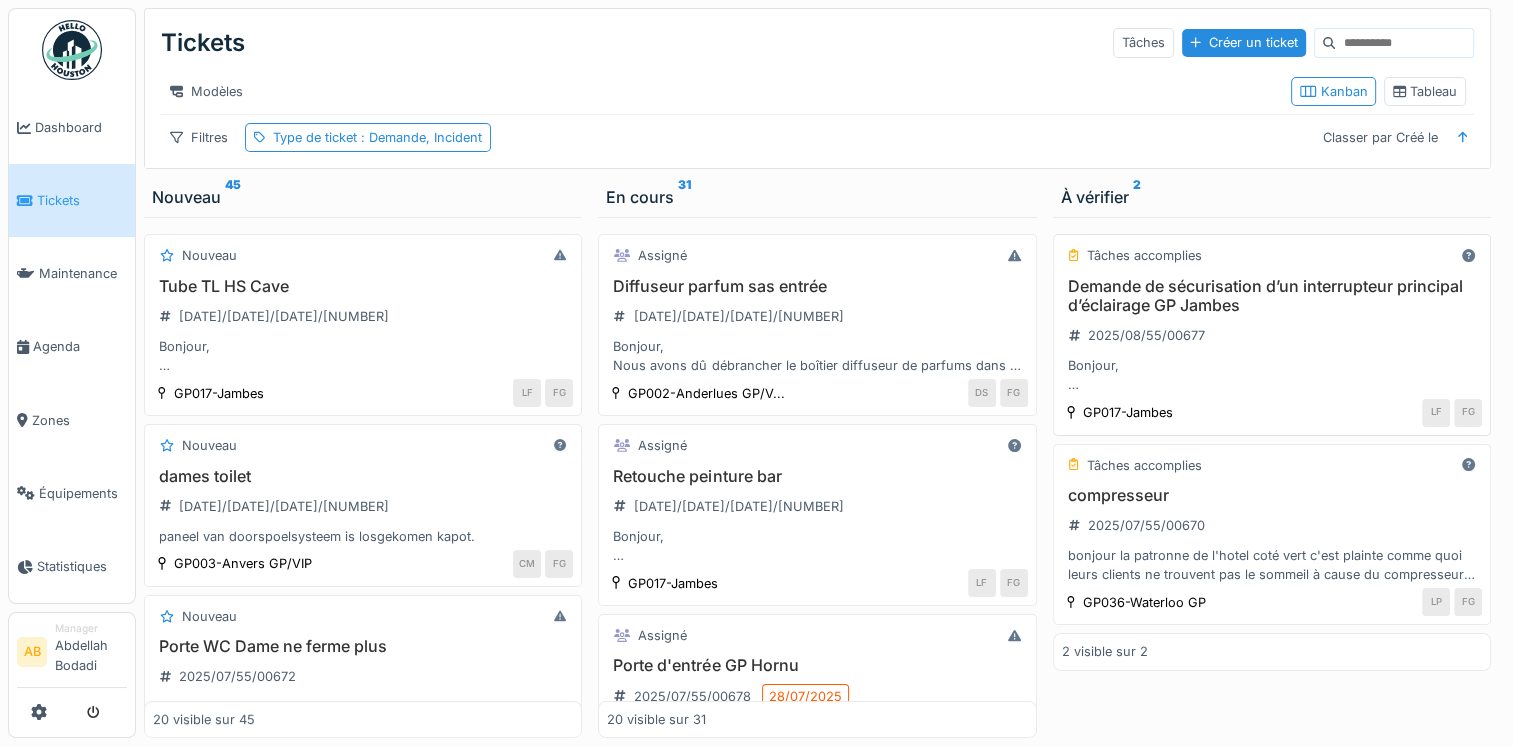 click on "Bonjour,
Je souhaite faire une demande d’intervention concernant l’interrupteur principal qui contrôle l’ensemble de l’éclairage de la salle de Jambes.
Cet interrupteur se trouve actuellement dans la vitrine de gauche, à un emplacement facilement accessible, ce qui peut entraîner une manipulation involontaire. Cela représente un risque de coupure générale de l’éclairage pendant les activités en cours.
Je sollicite donc la pose d’un dispositif permettant de sécuriser cet interrupteur (ex. : capot de protection, verrouillage, ou autre système adapté), afin d’éviter toute manipulation accidentelle ou non autorisée.
Je vous remercie par avance pour votre intervention et reste à disposition pour toute information complémentaire.
Bàv" at bounding box center (1272, 375) 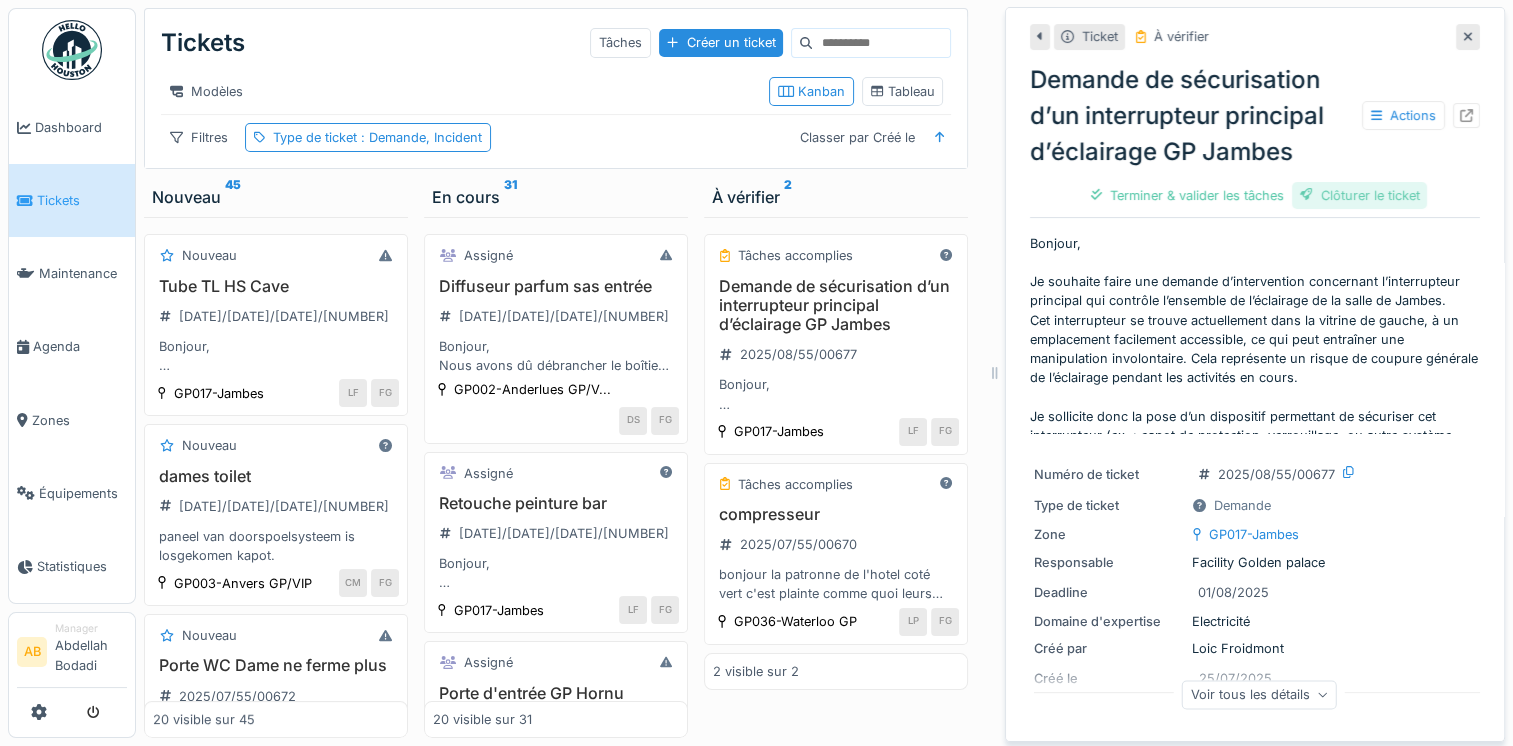 click on "Clôturer le ticket" at bounding box center (1360, 195) 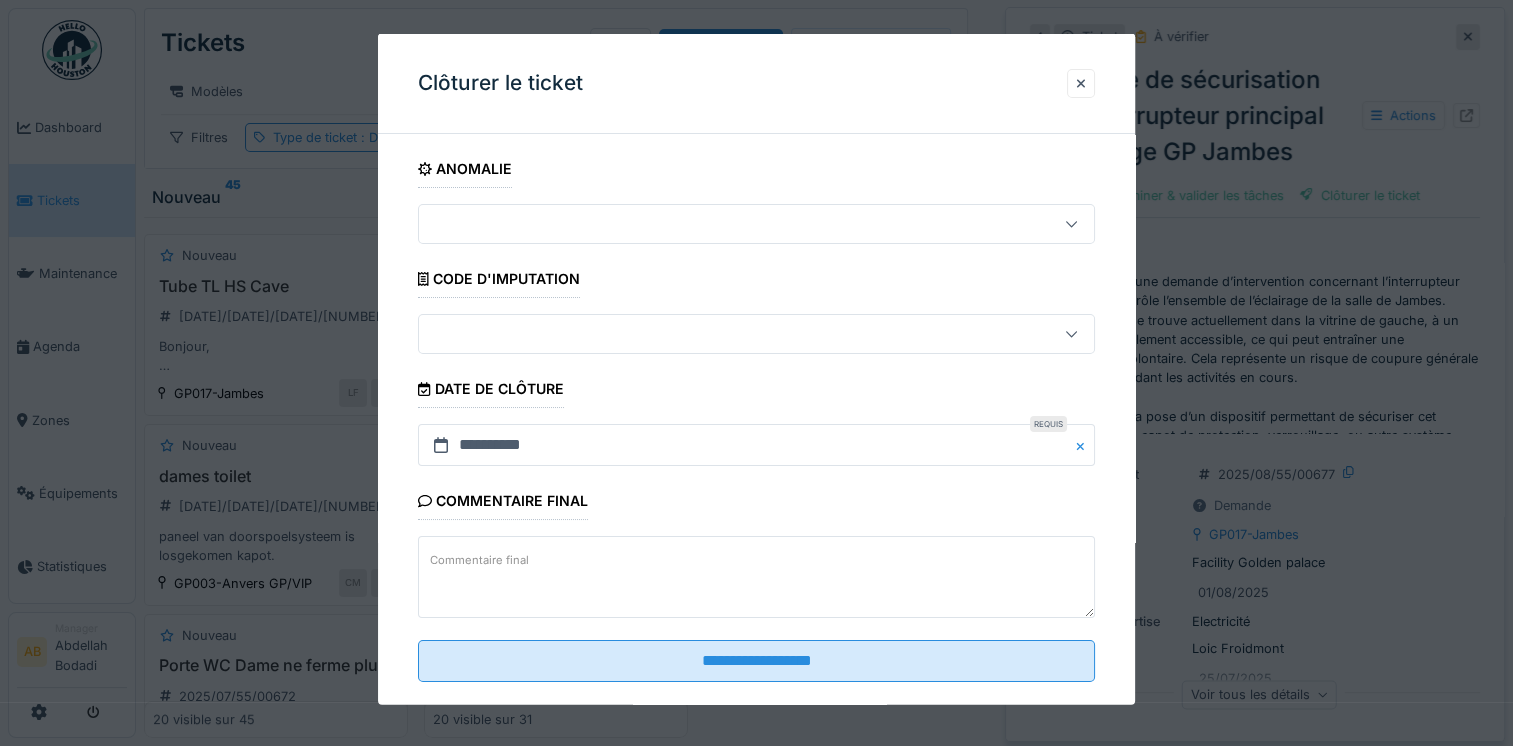 click on "Commentaire final" at bounding box center [756, 577] 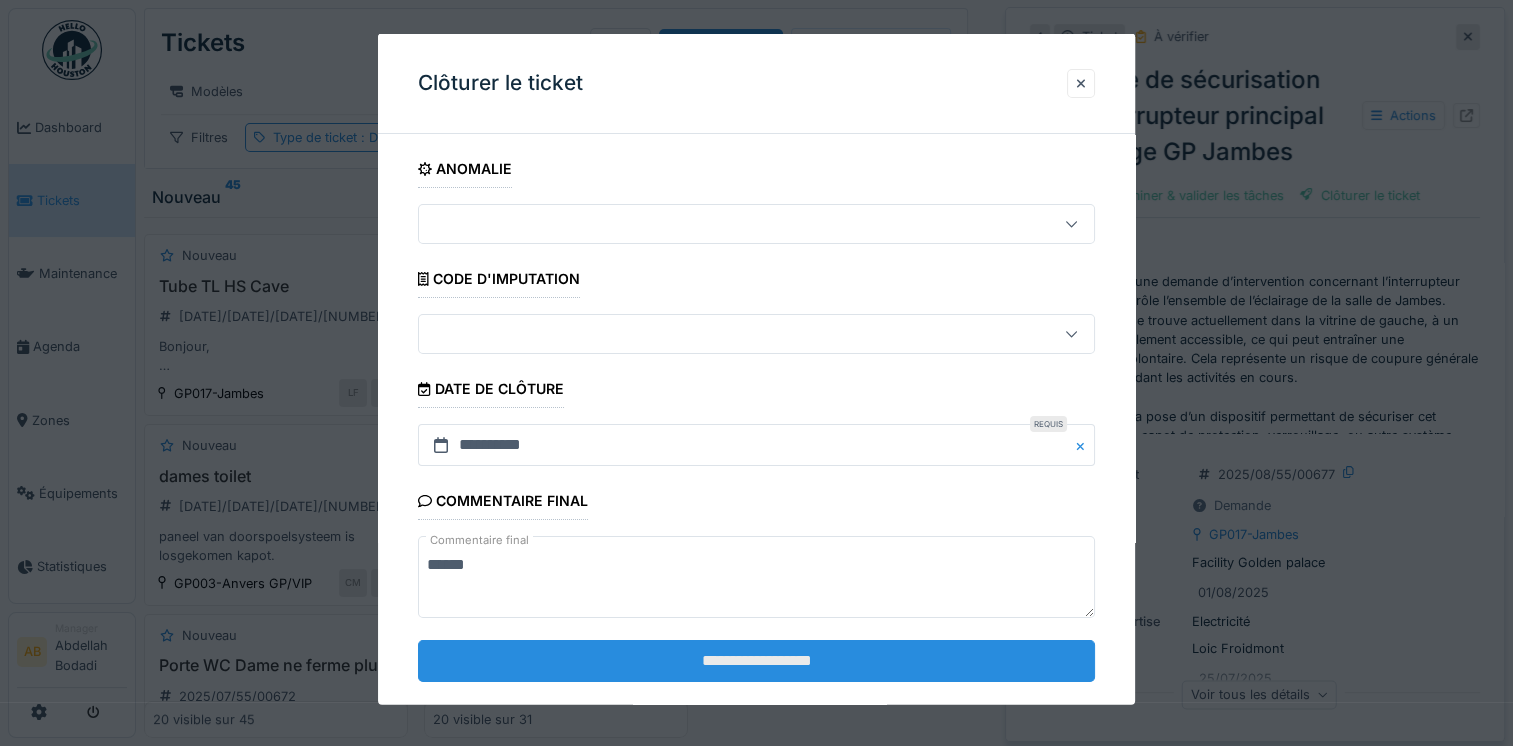 type on "******" 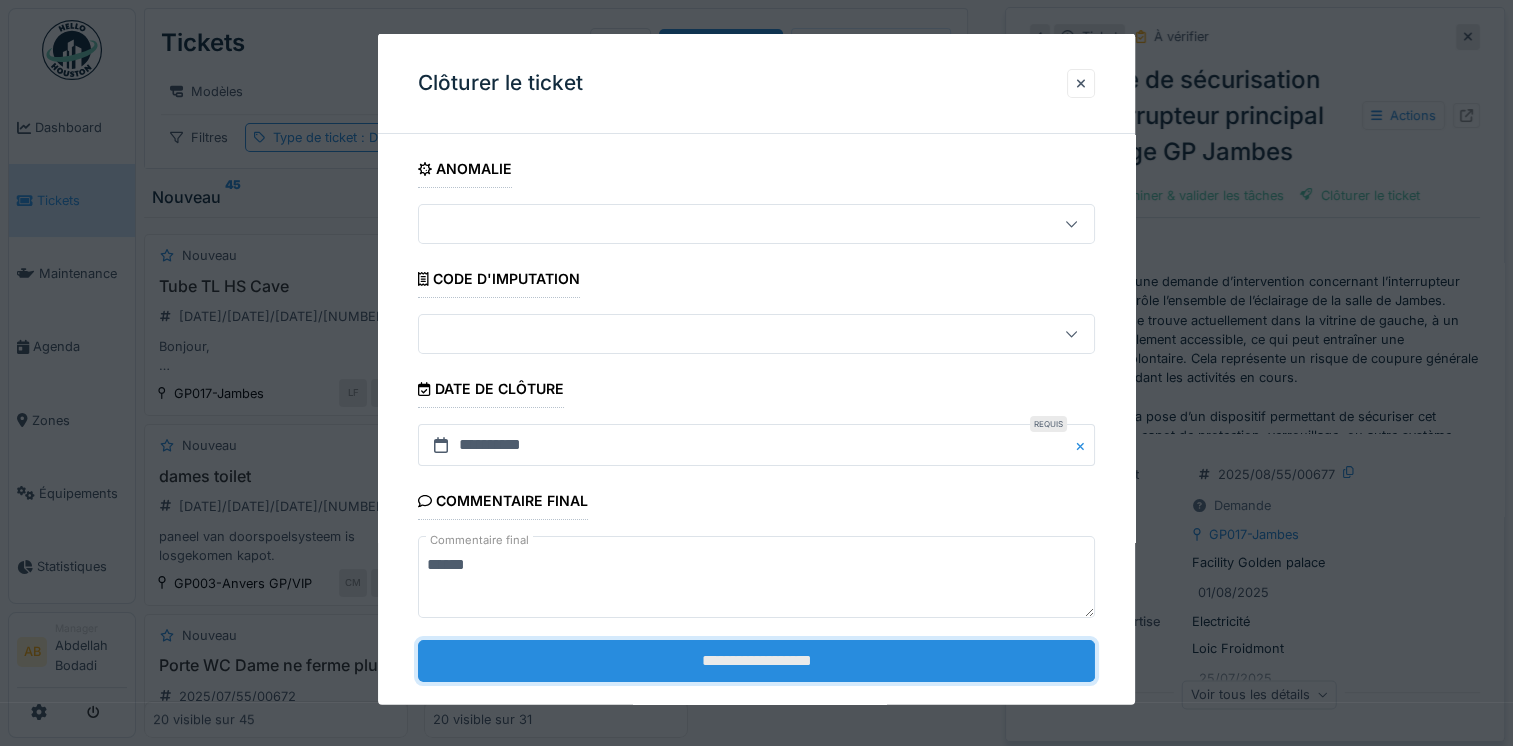 click on "**********" at bounding box center [756, 660] 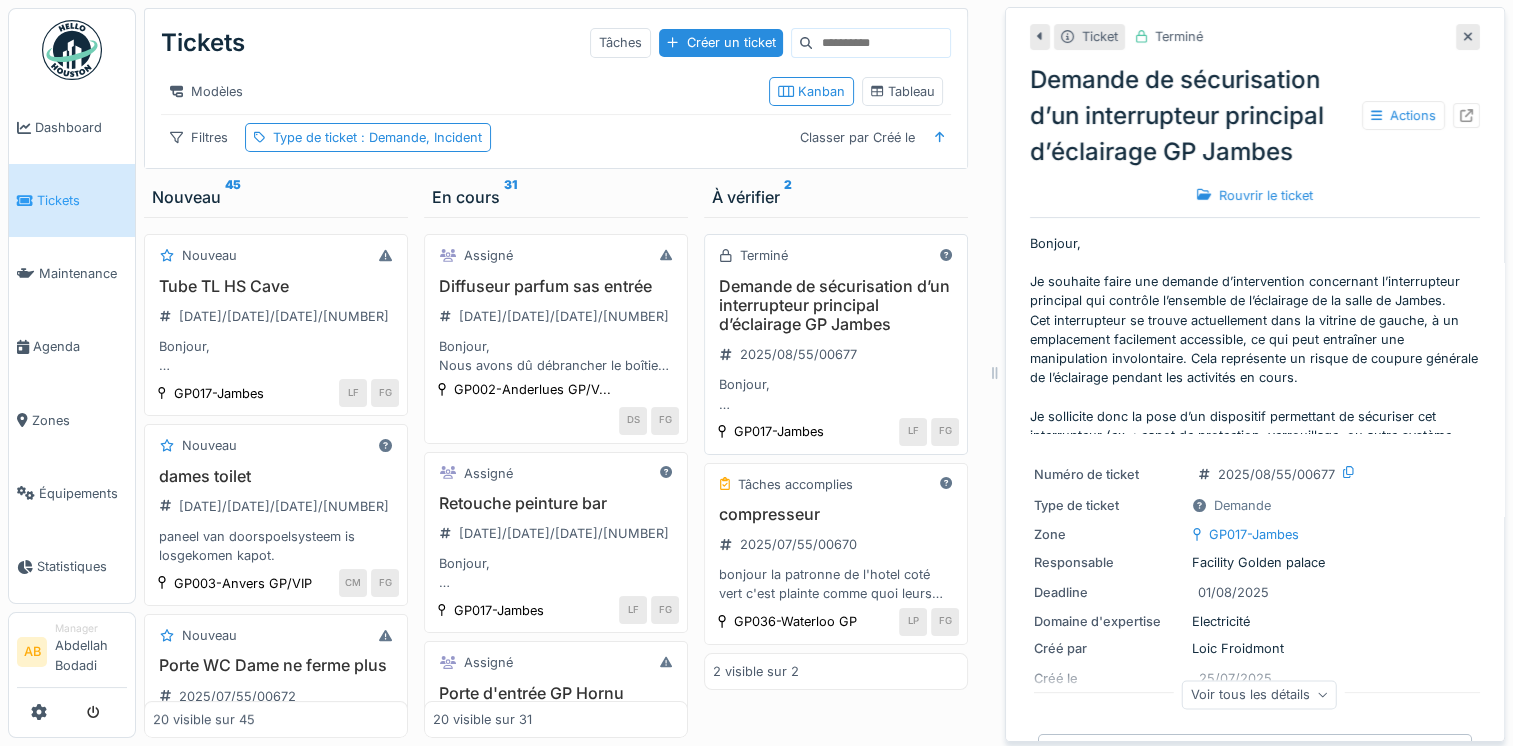 click on "Bonjour,
Je souhaite faire une demande d’intervention concernant l’interrupteur principal qui contrôle l’ensemble de l’éclairage de la salle de Jambes.
Cet interrupteur se trouve actuellement dans la vitrine de gauche, à un emplacement facilement accessible, ce qui peut entraîner une manipulation involontaire. Cela représente un risque de coupure générale de l’éclairage pendant les activités en cours.
Je sollicite donc la pose d’un dispositif permettant de sécuriser cet interrupteur (ex. : capot de protection, verrouillage, ou autre système adapté), afin d’éviter toute manipulation accidentelle ou non autorisée.
Je vous remercie par avance pour votre intervention et reste à disposition pour toute information complémentaire.
Bàv" at bounding box center (836, 394) 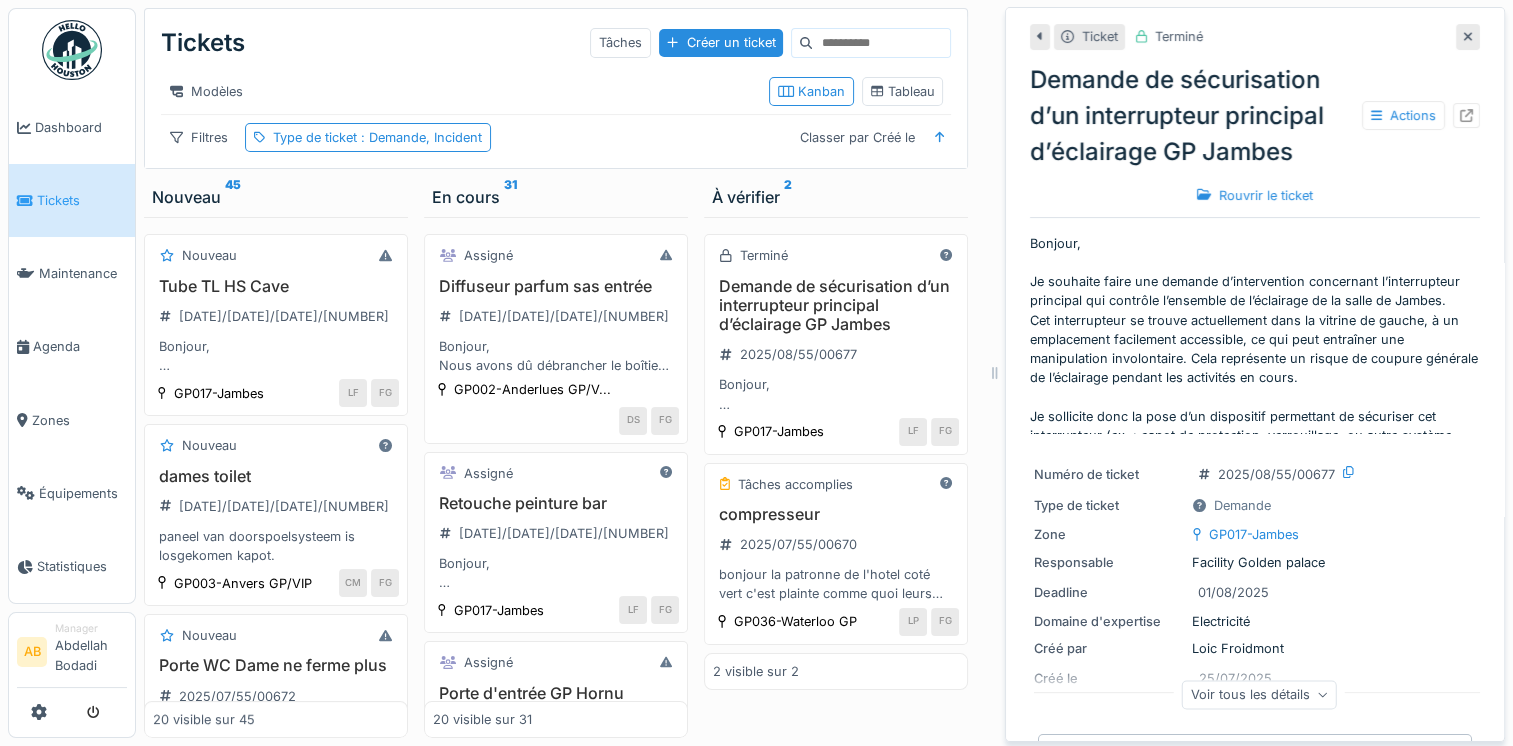 click on "Tickets" at bounding box center [82, 200] 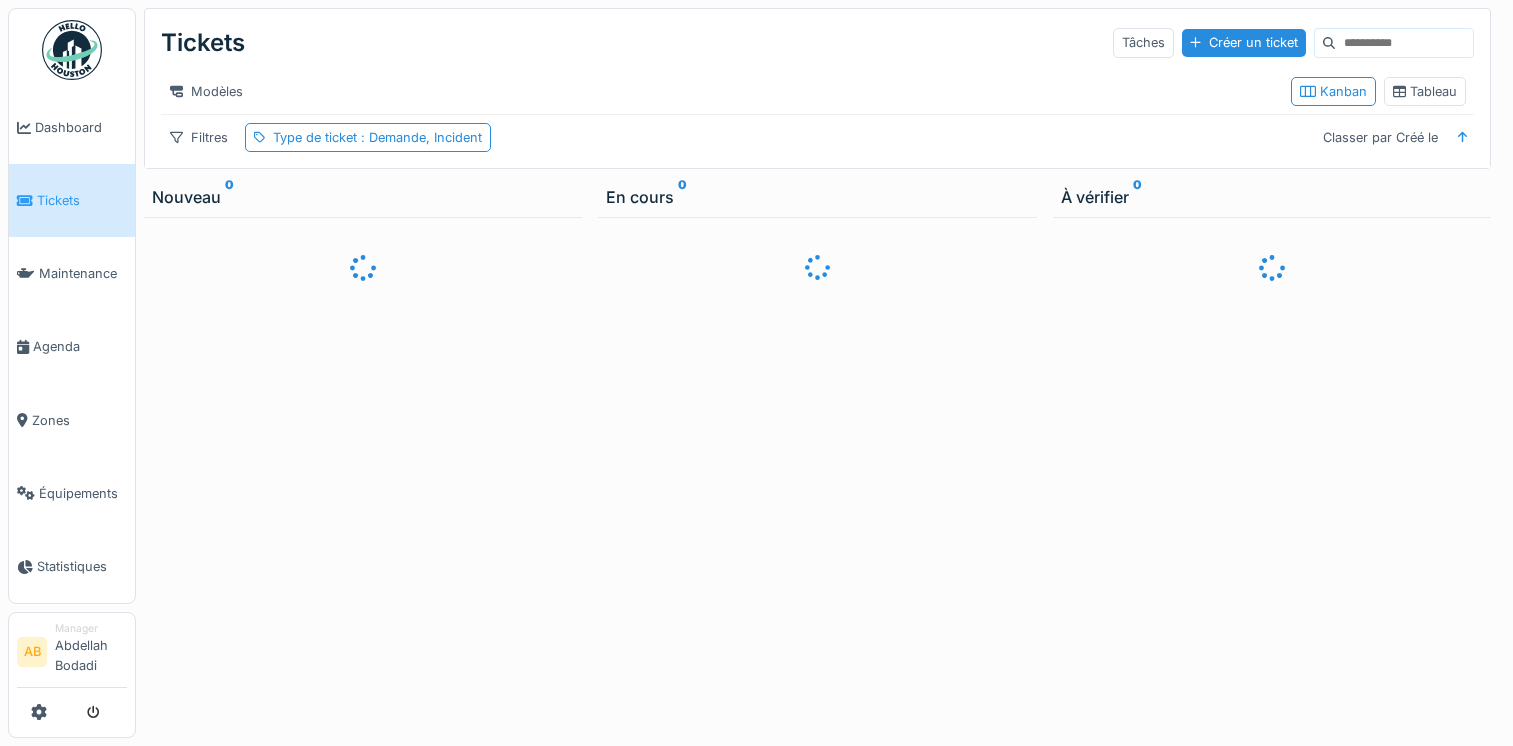 scroll, scrollTop: 0, scrollLeft: 0, axis: both 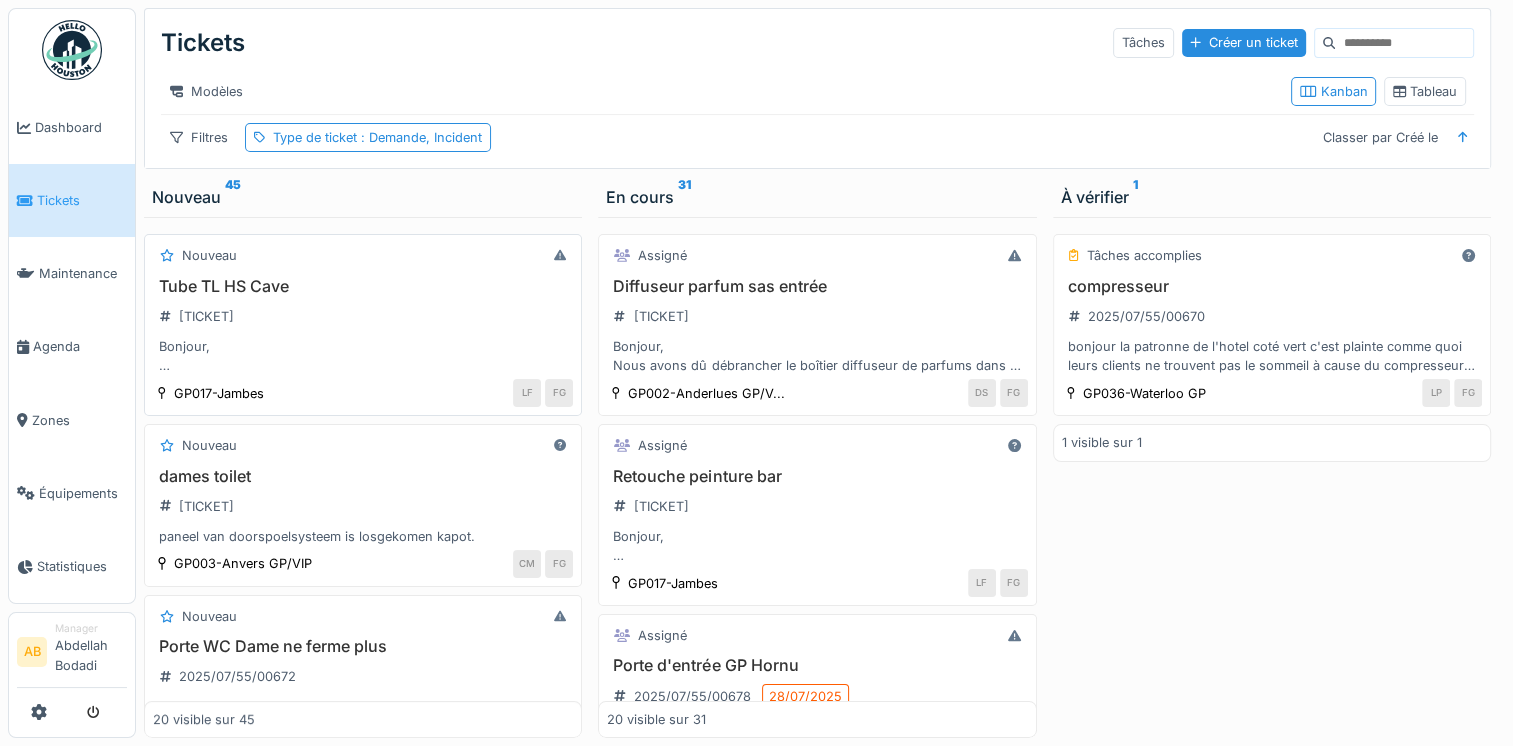 click on "Bonjour,
Nous avons plusieurs luminaires qui ne fonctionne plus correctement a la cave (Tube TL clignote ou ne s'allume pas)
Bàv" at bounding box center [363, 356] 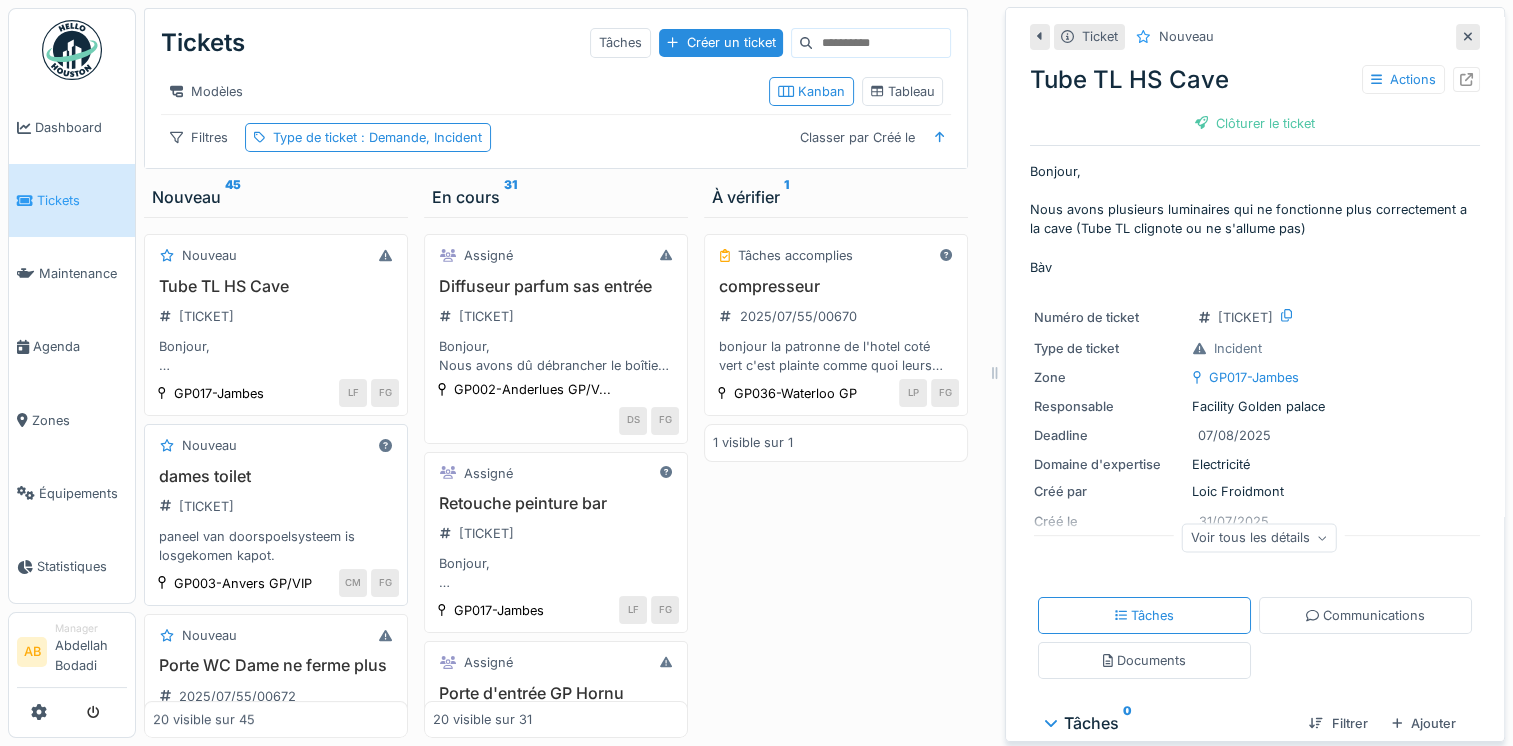 scroll, scrollTop: 100, scrollLeft: 0, axis: vertical 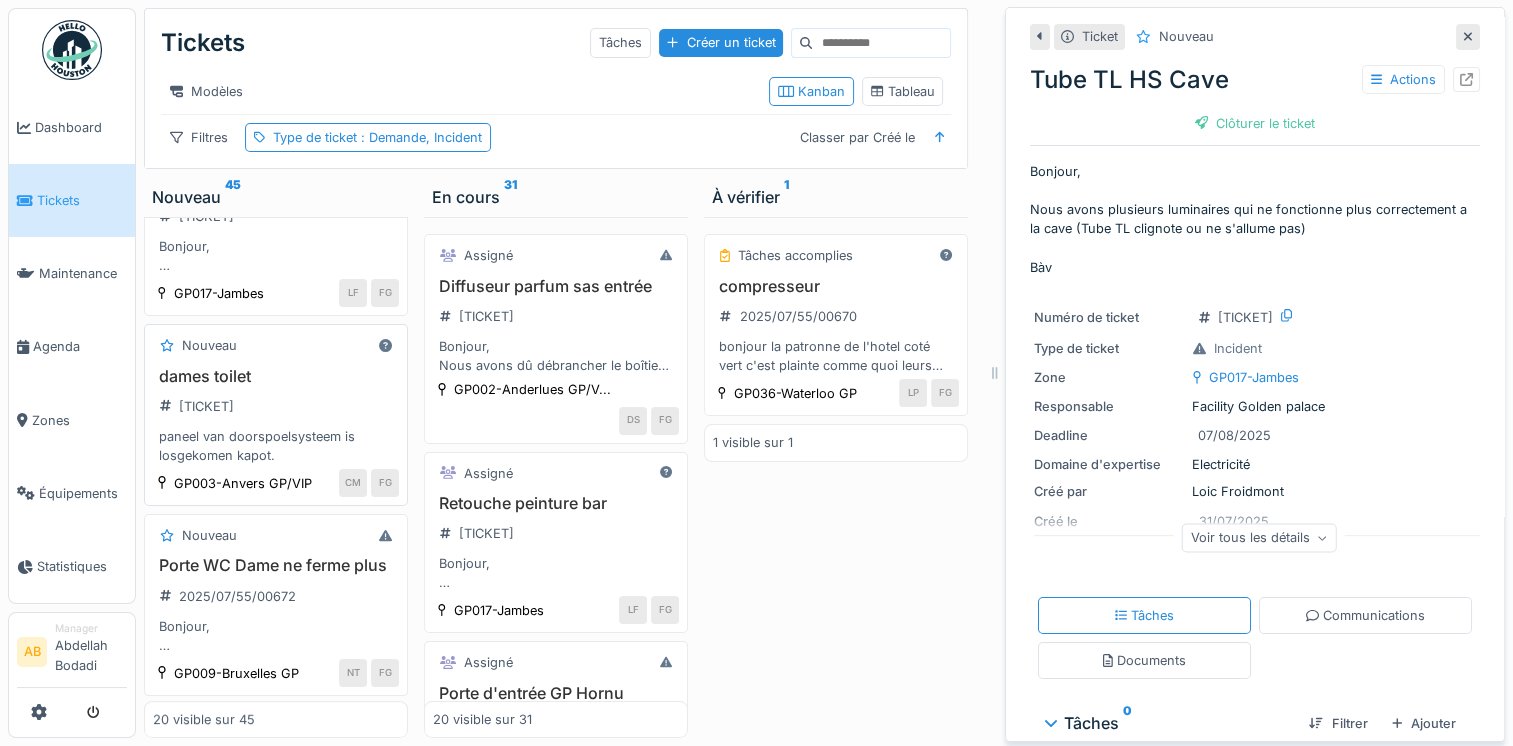click on "paneel van doorspoelsysteem is losgekomen kapot." at bounding box center (276, 446) 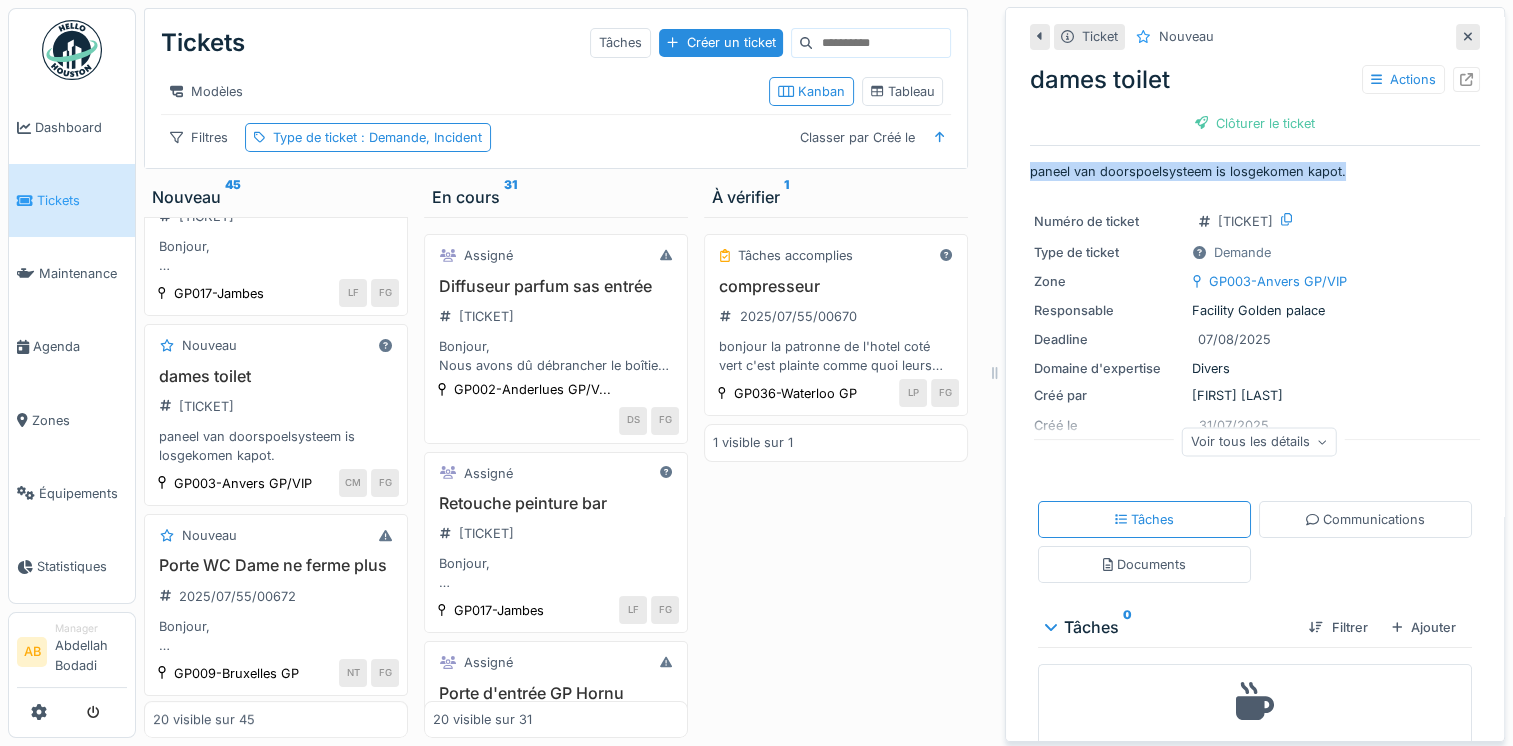 drag, startPoint x: 1019, startPoint y: 174, endPoint x: 1330, endPoint y: 178, distance: 311.02573 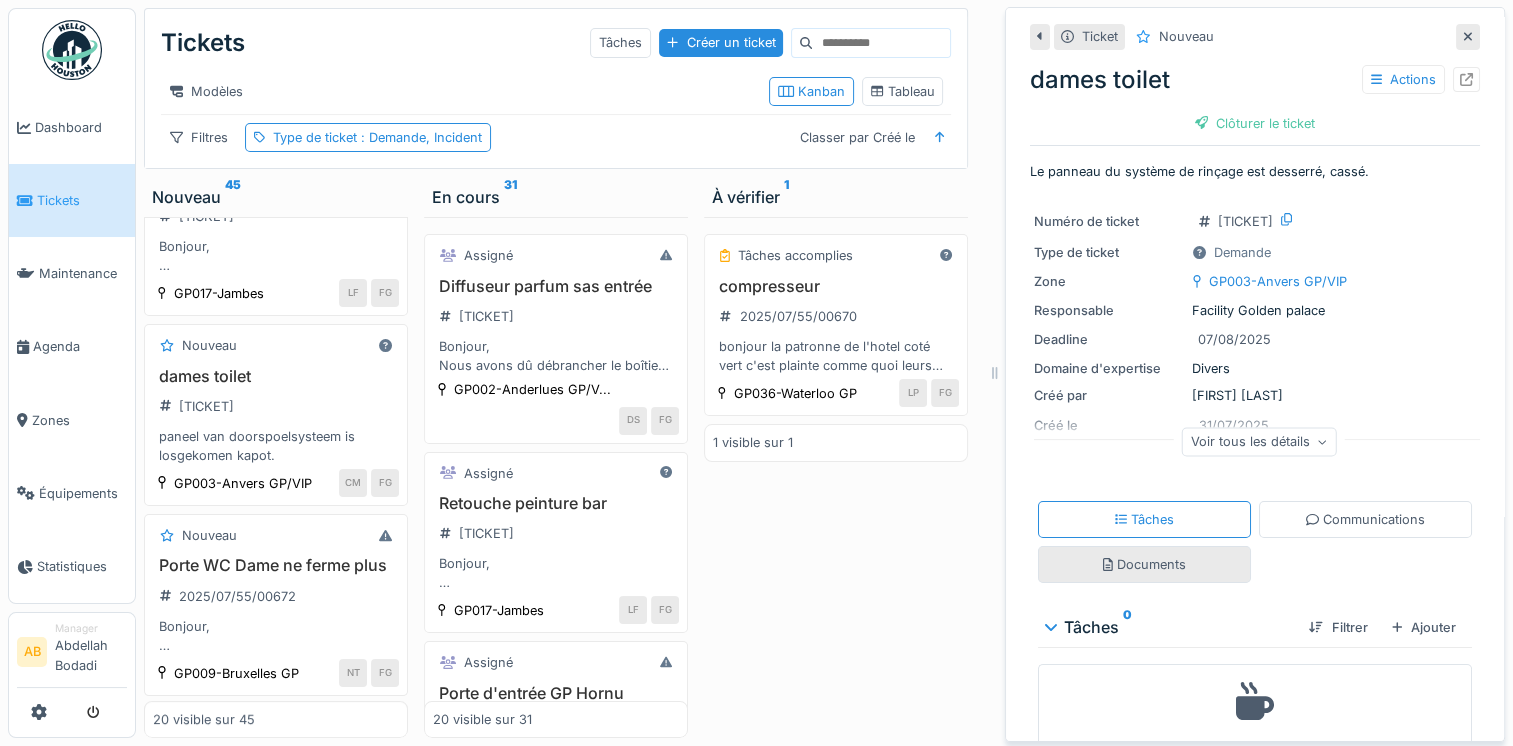 click on "Documents" at bounding box center [1144, 564] 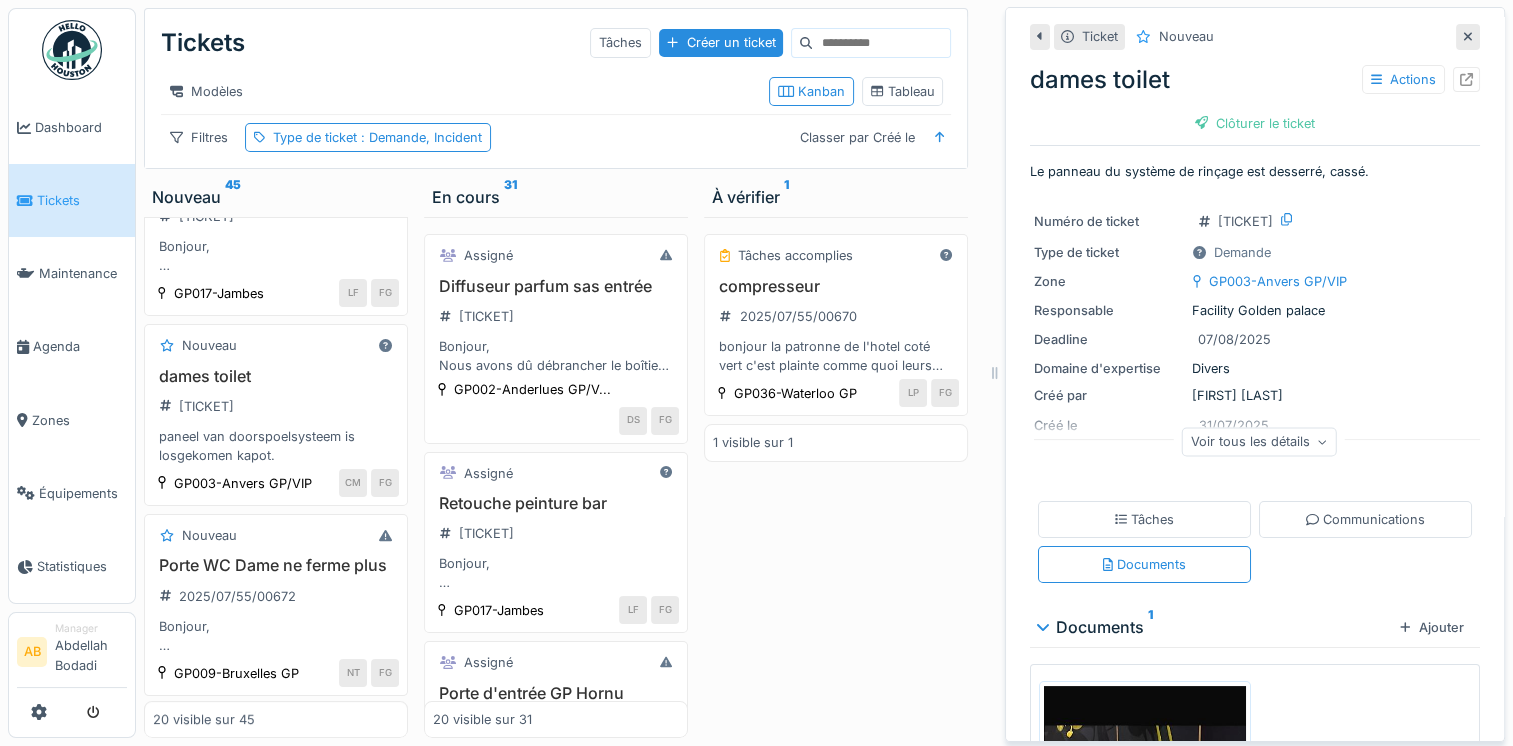 scroll, scrollTop: 15, scrollLeft: 0, axis: vertical 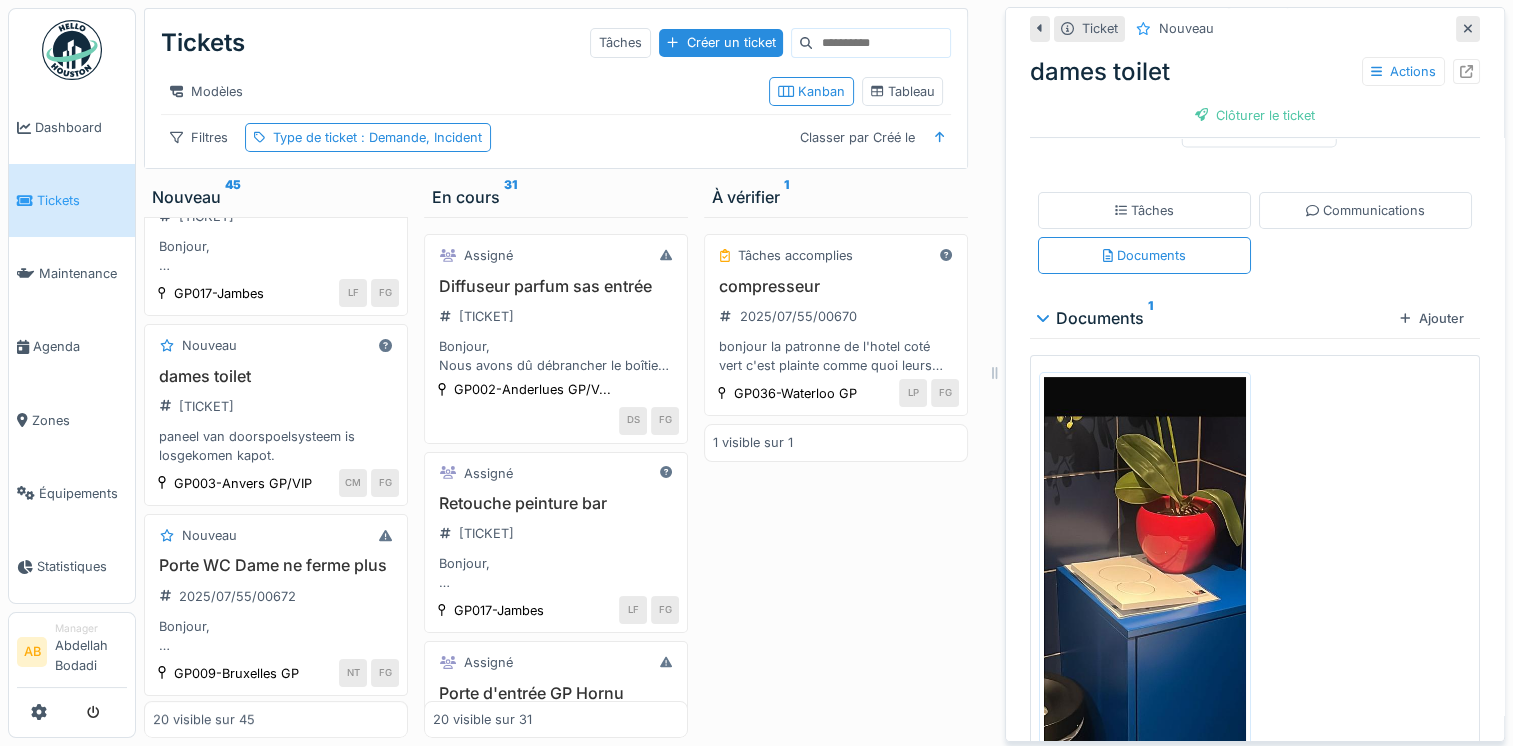 click at bounding box center [1145, 596] 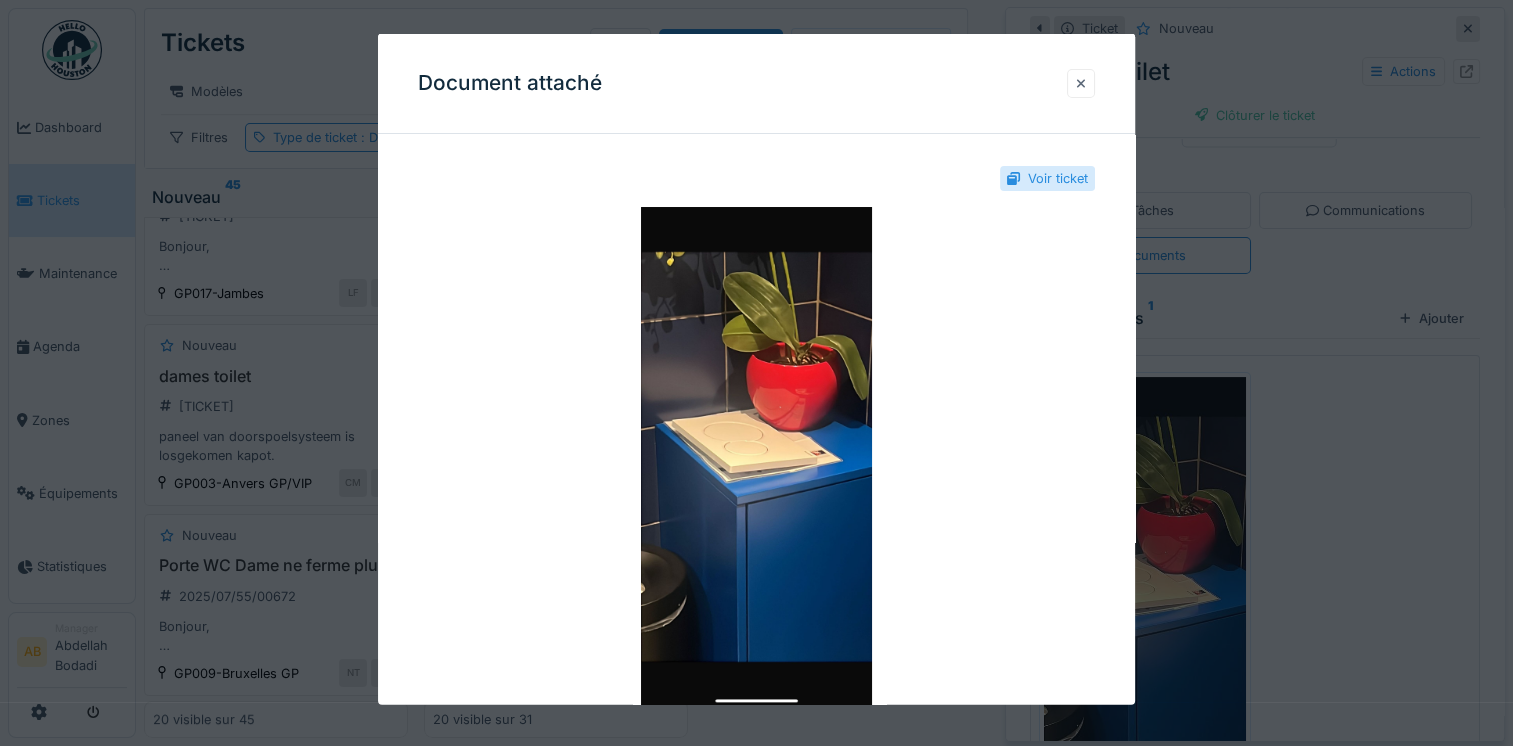 click at bounding box center (1081, 82) 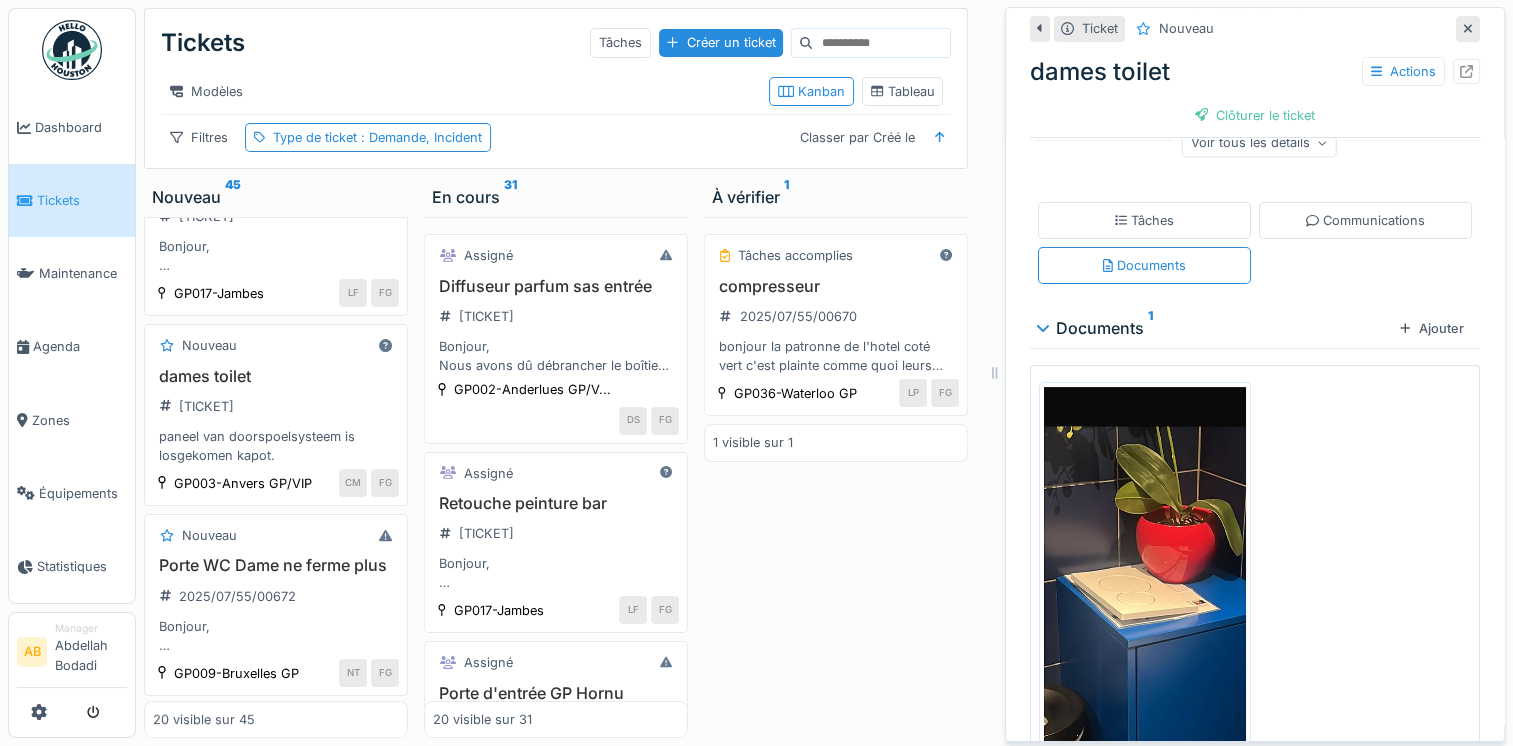 scroll, scrollTop: 300, scrollLeft: 0, axis: vertical 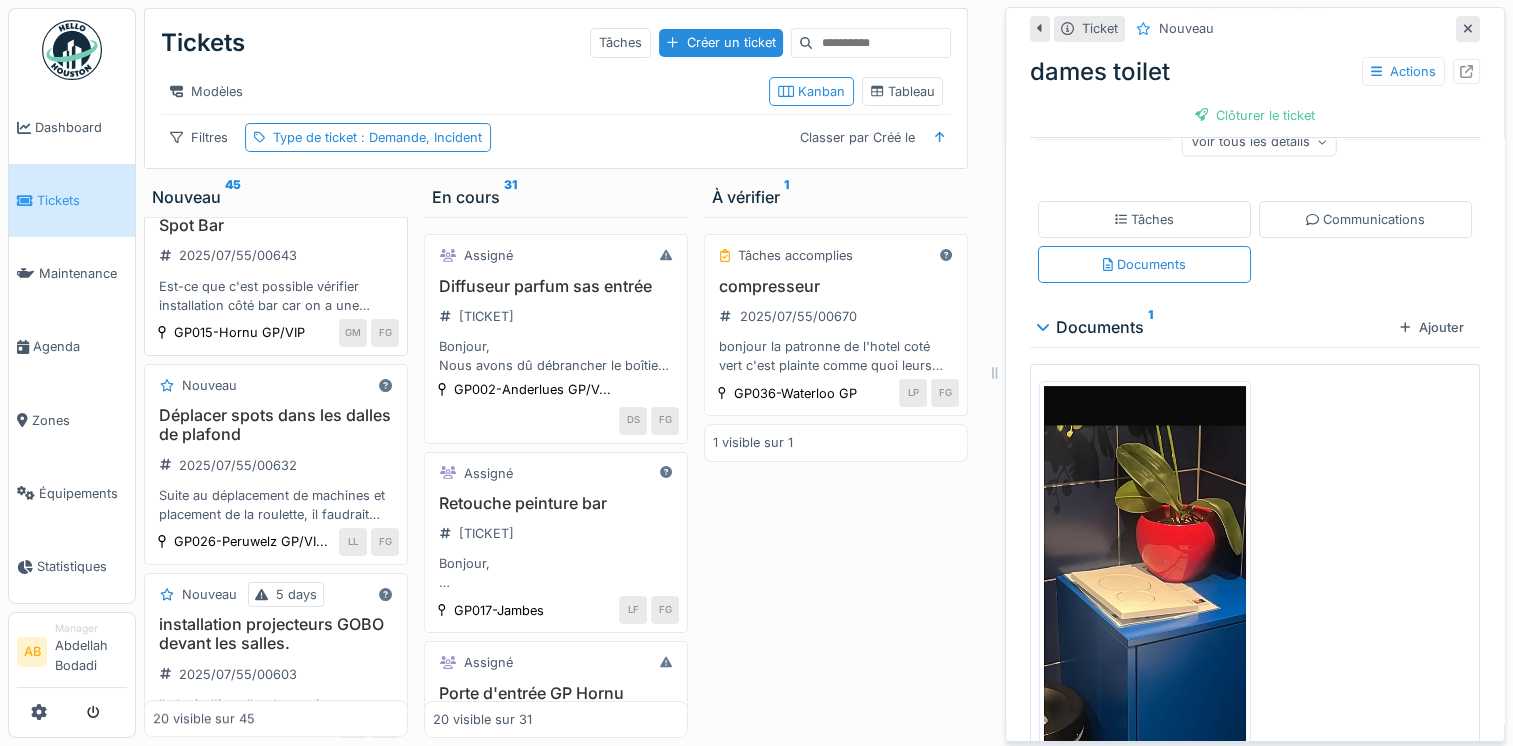 click on "Est-ce que c'est possible vérifier installation côté bar car on a une petite coupure , et de suite le courant et revenu me rien que le spot du bar, il y a aussi un spot à remplacer en salle un côté du fumoir et un dans les toilettes au-dessus du lavabo" at bounding box center (276, 296) 